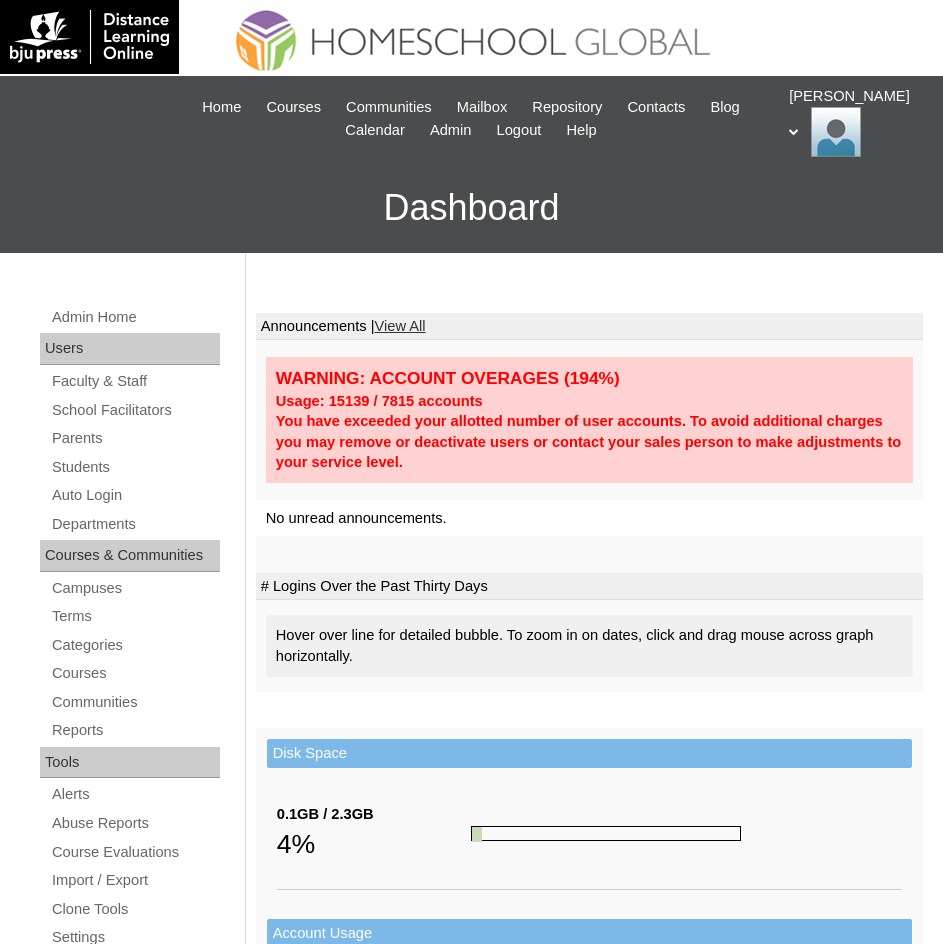 scroll, scrollTop: 0, scrollLeft: 0, axis: both 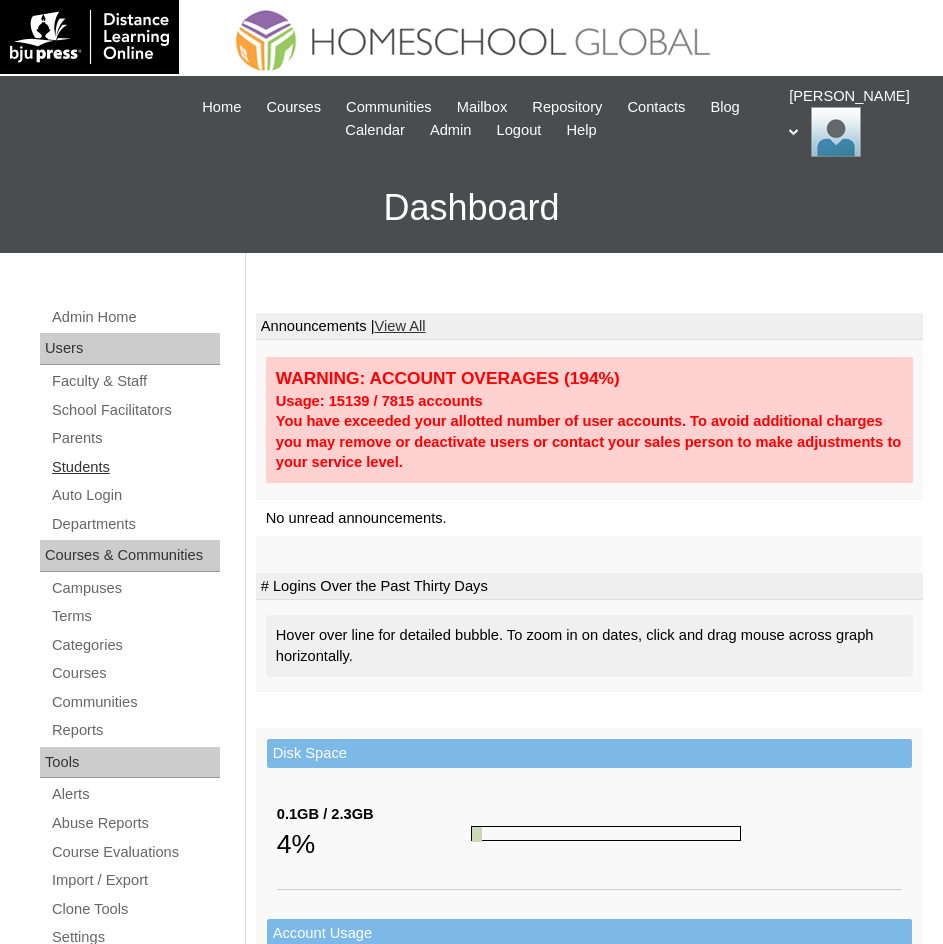 click on "Students" at bounding box center [135, 467] 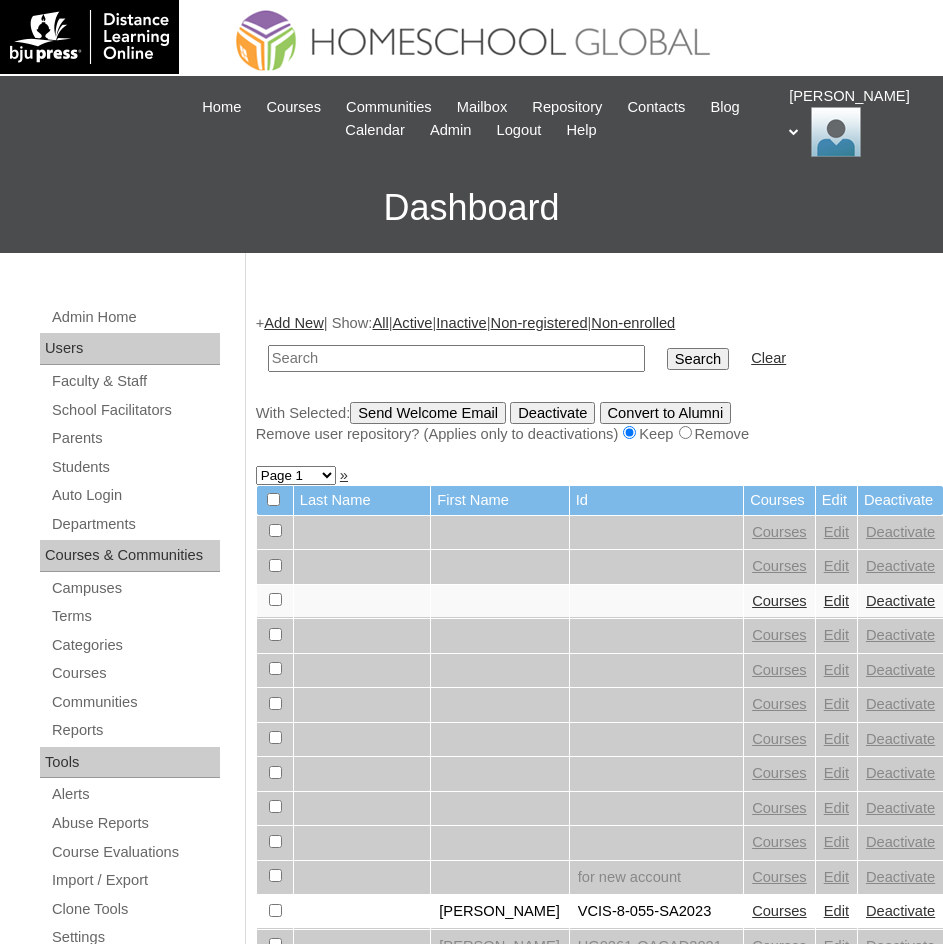 scroll, scrollTop: 0, scrollLeft: 0, axis: both 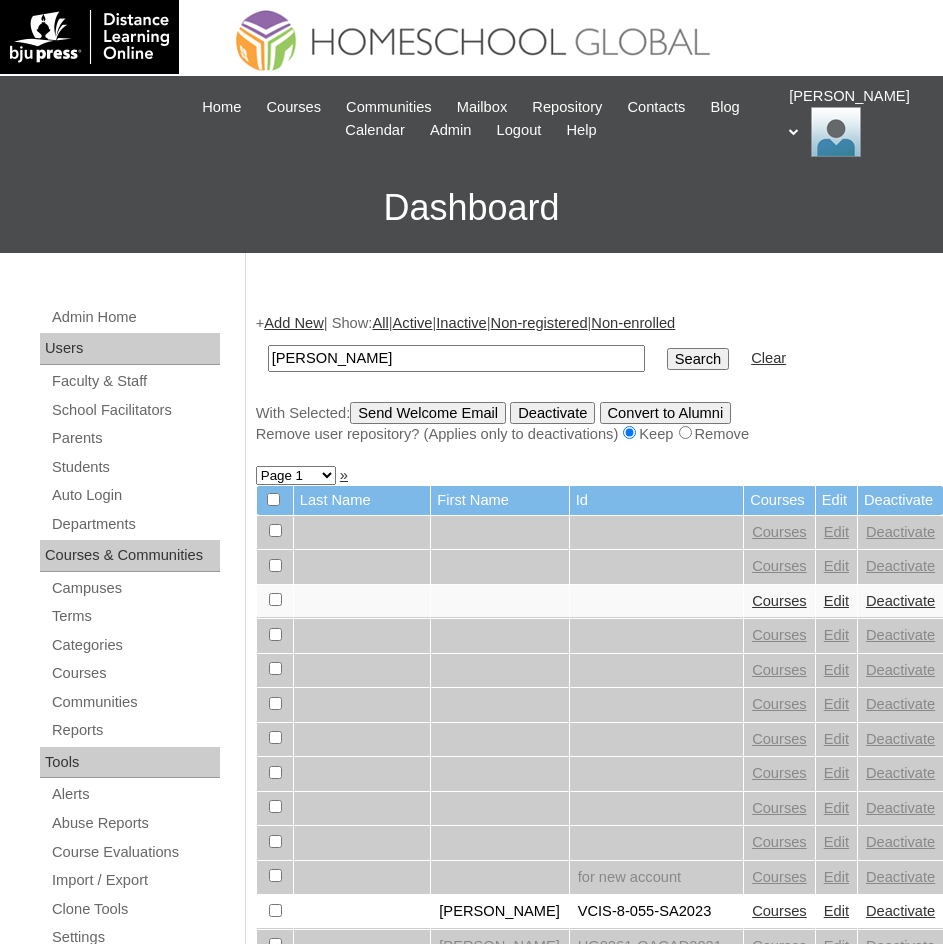 type on "Alfonso Javier" 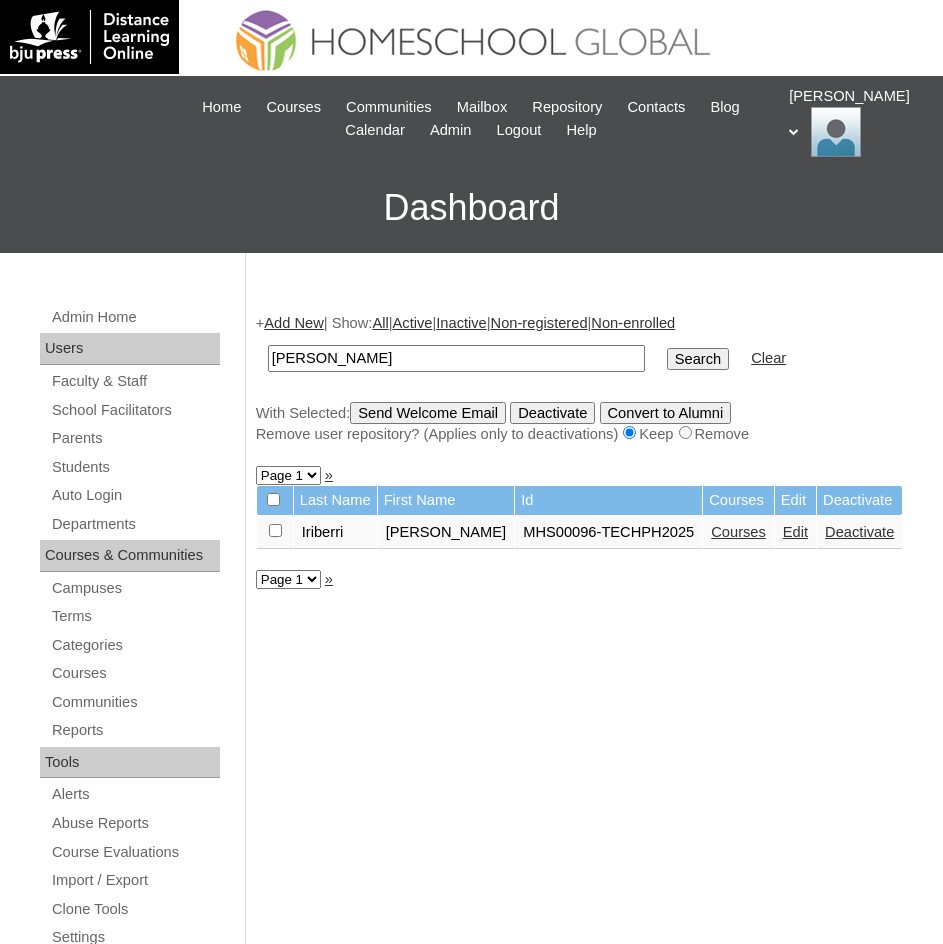 scroll, scrollTop: 0, scrollLeft: 0, axis: both 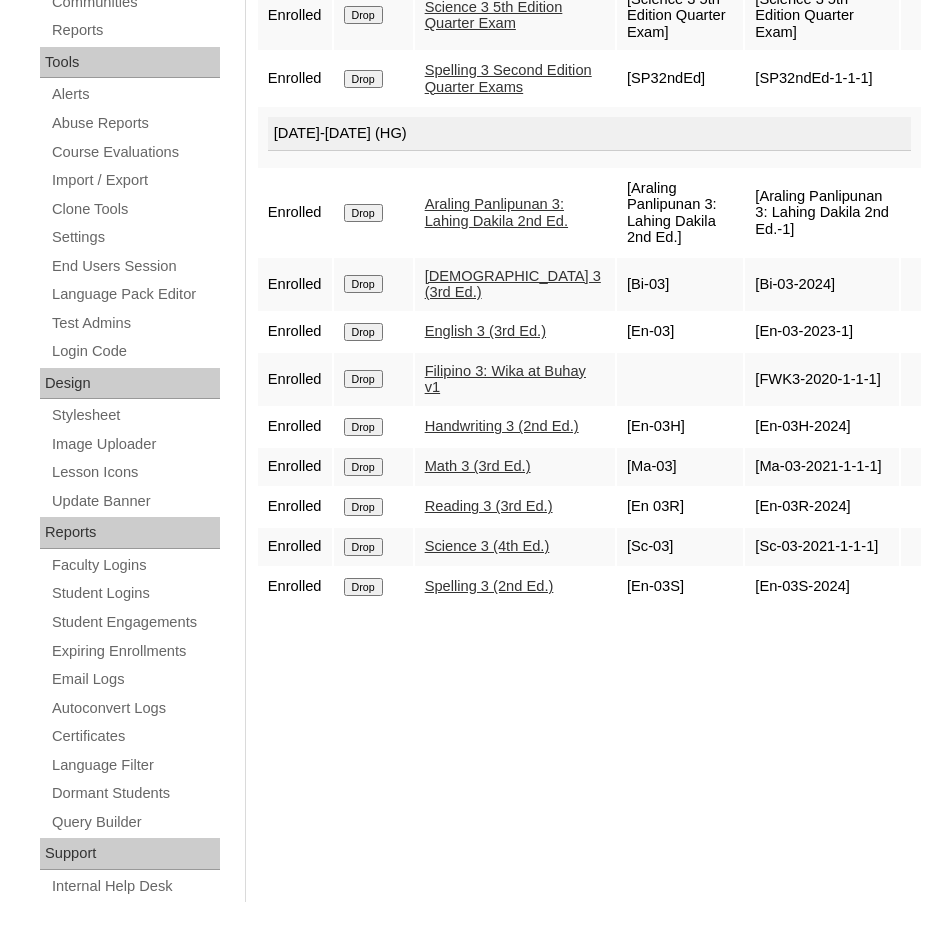 drag, startPoint x: 371, startPoint y: 621, endPoint x: 579, endPoint y: 103, distance: 558.2007 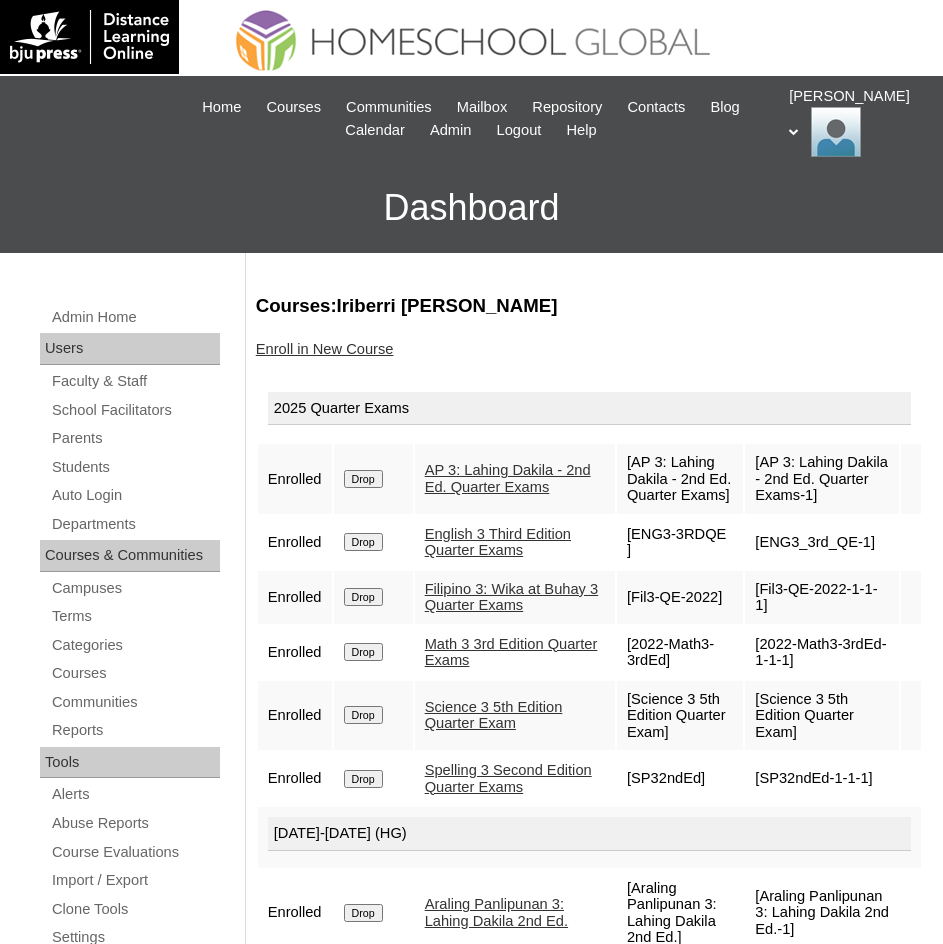 scroll, scrollTop: 0, scrollLeft: 0, axis: both 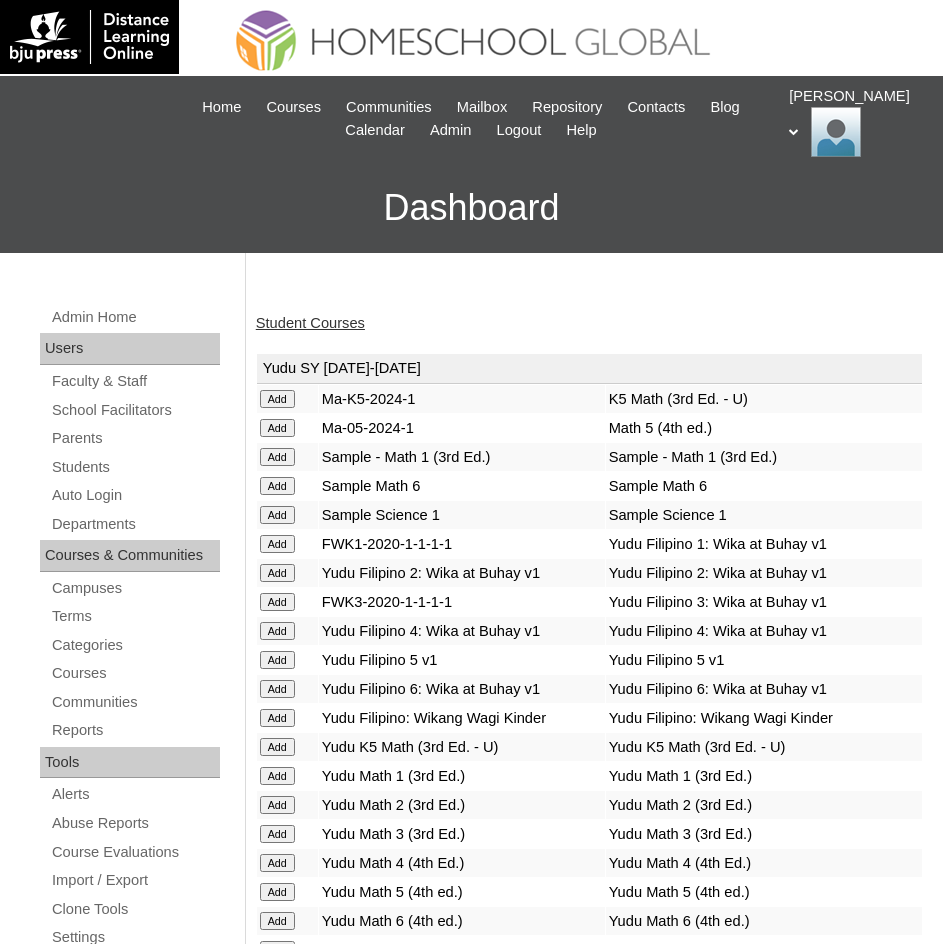 click on "Student Courses
Yudu SY 2025-2026
Add
Ma-K5-2024-1
K5 Math (3rd Ed. - U)
Add
Ma-05-2024-1
Math 5 (4th ed.)
Add
Sample - Math 1 (3rd Ed.)
Sample - Math 1 (3rd Ed.)
Add
Sample Math 6
Sample Math 6" at bounding box center (584, 19321) 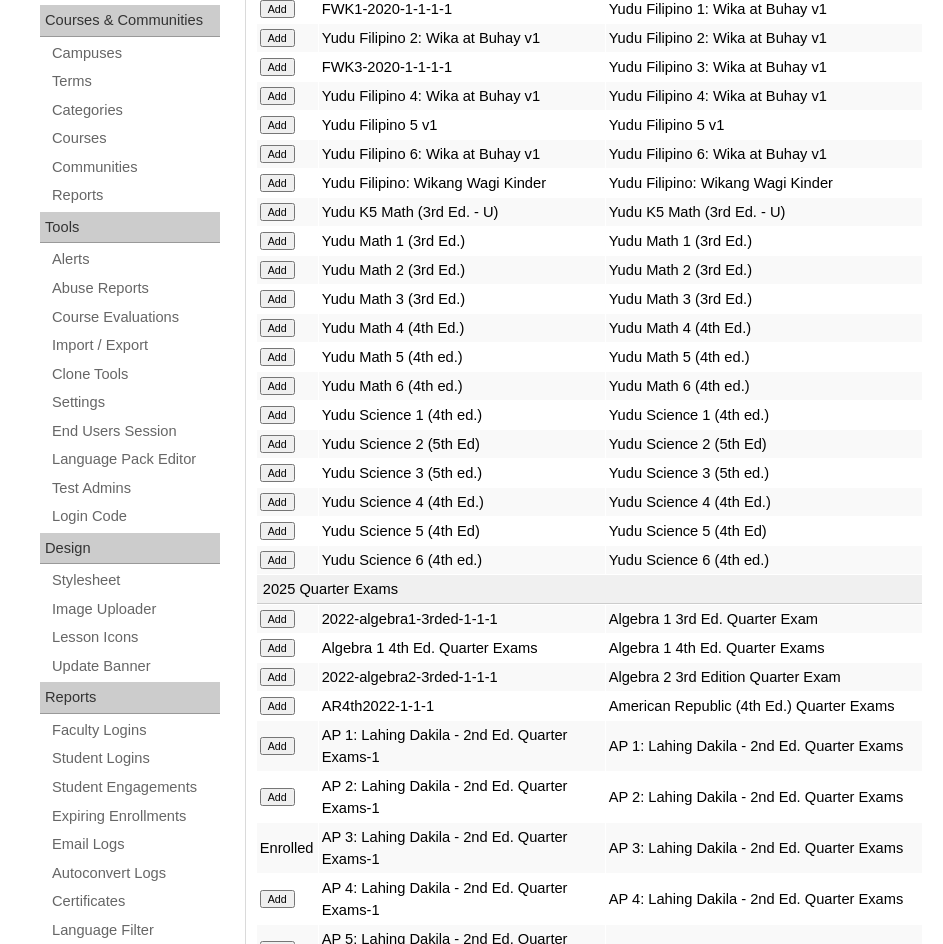 click on "Add" at bounding box center [277, -136] 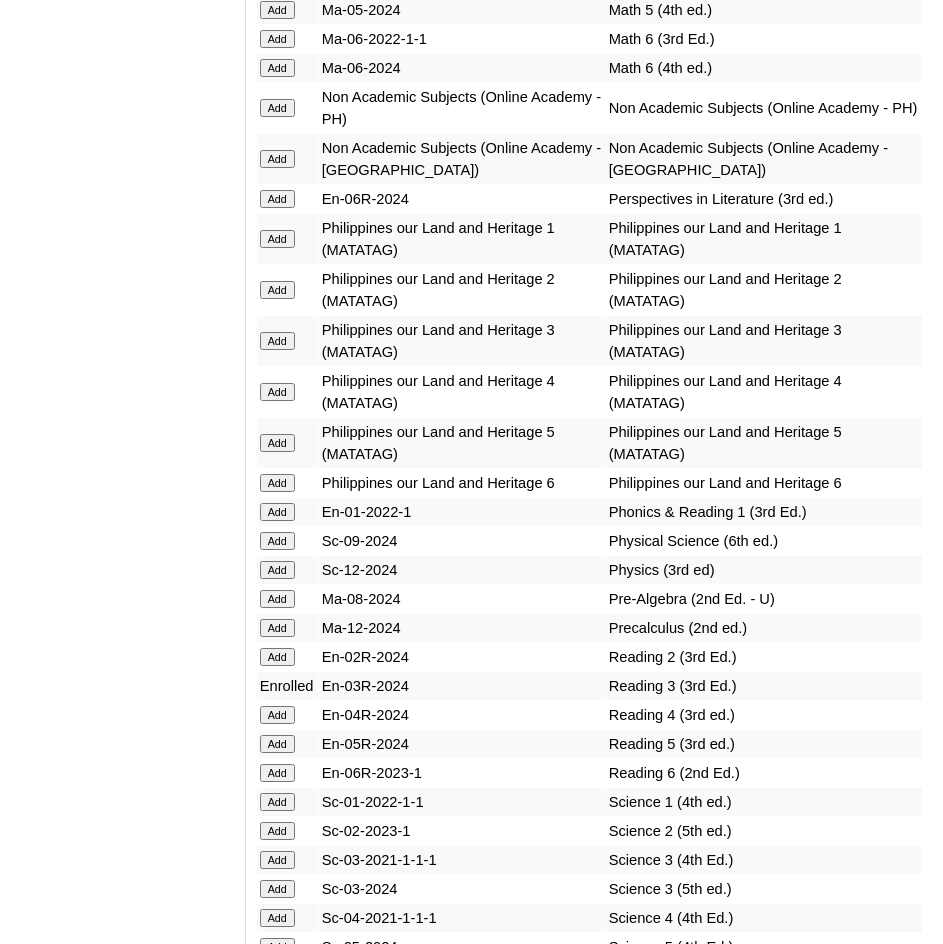 scroll, scrollTop: 8340, scrollLeft: 0, axis: vertical 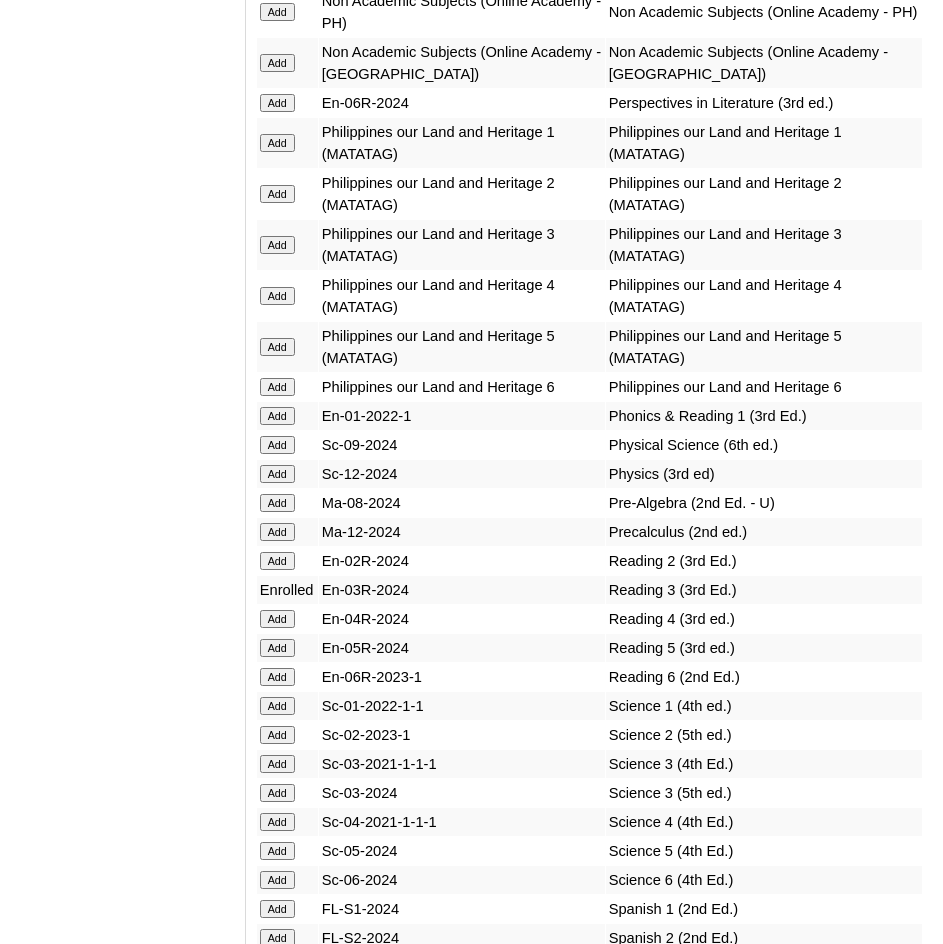click on "Add" at bounding box center (277, -7941) 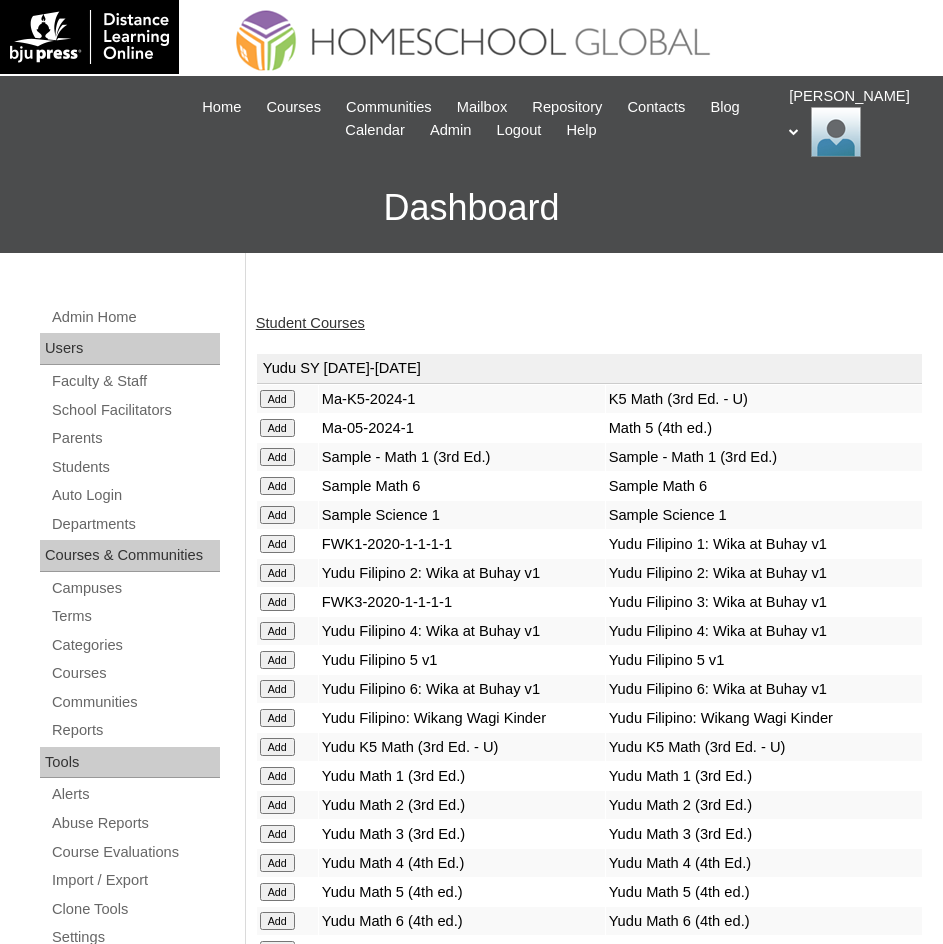 scroll, scrollTop: 0, scrollLeft: 0, axis: both 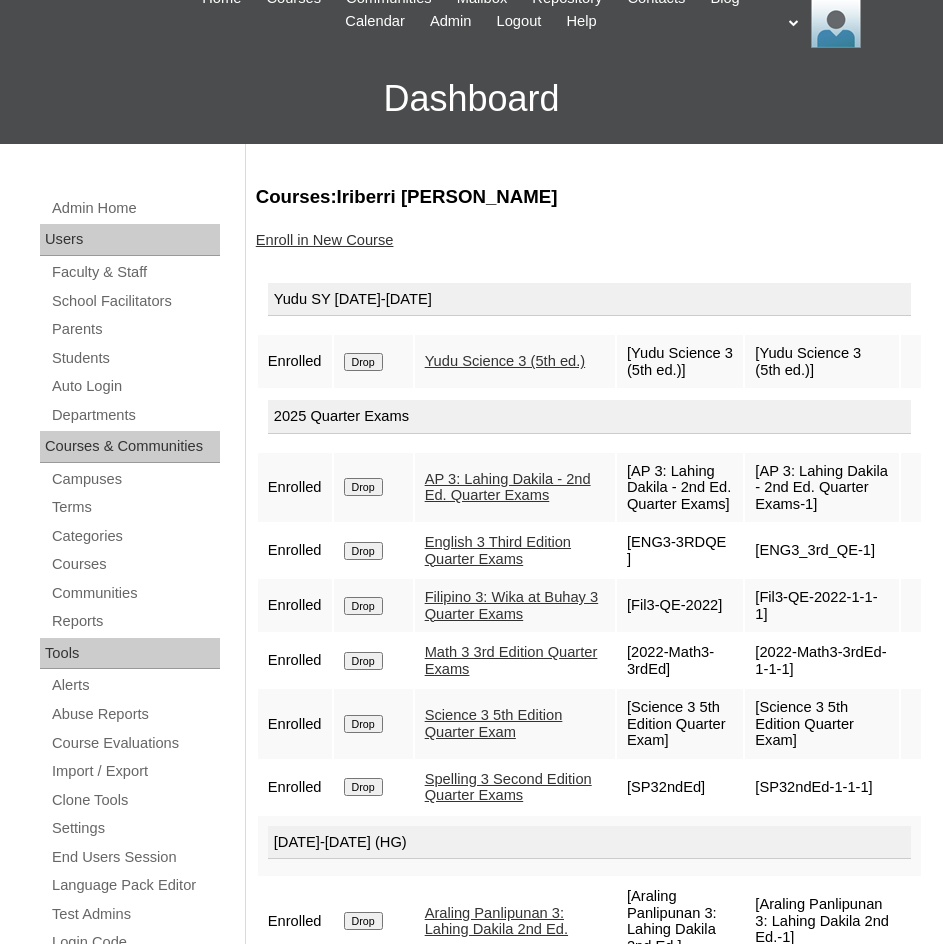 click on "Drop" at bounding box center [363, 362] 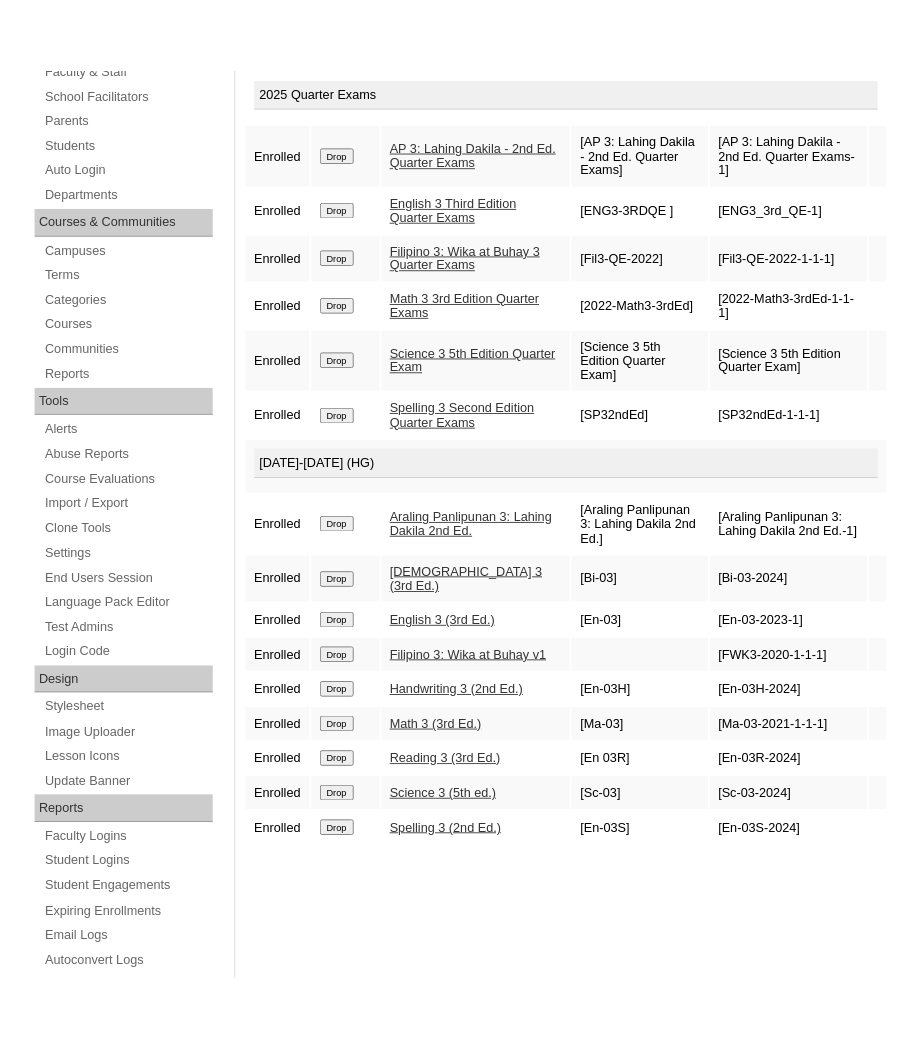 scroll, scrollTop: 268, scrollLeft: 0, axis: vertical 